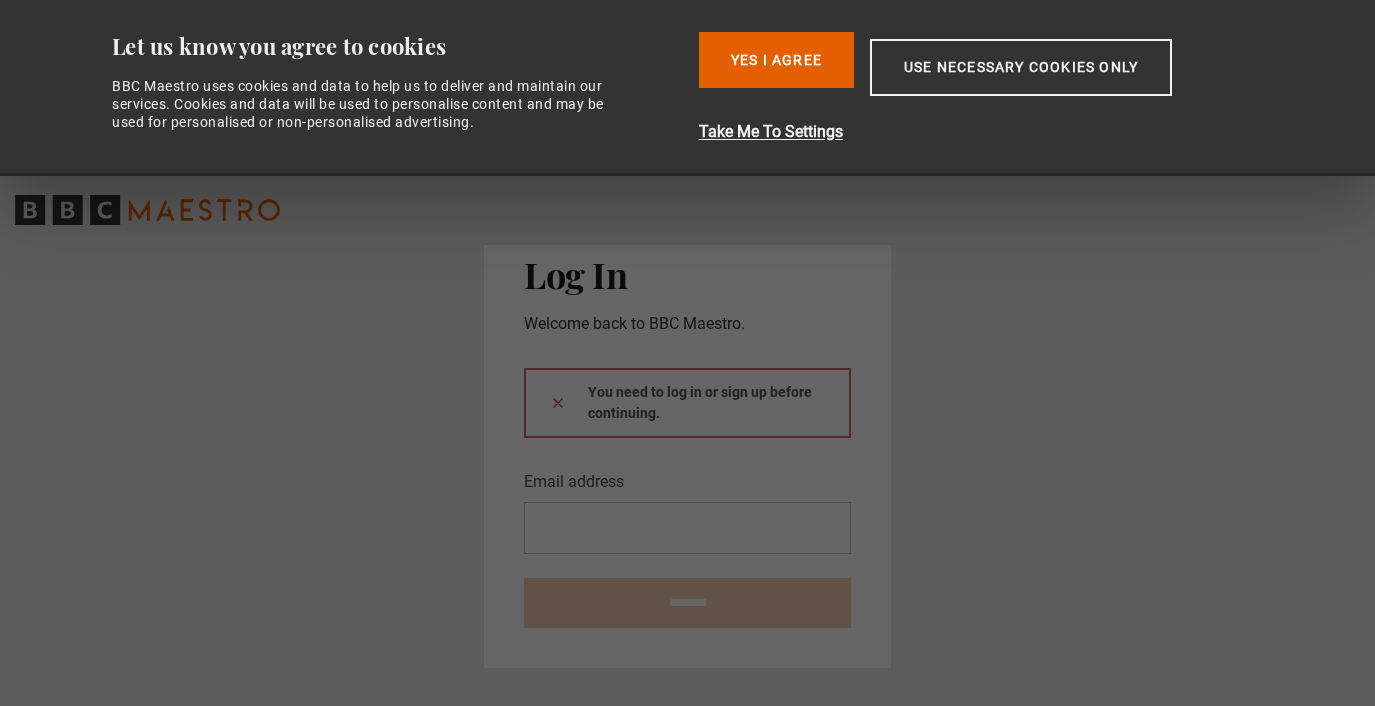 scroll, scrollTop: 0, scrollLeft: 0, axis: both 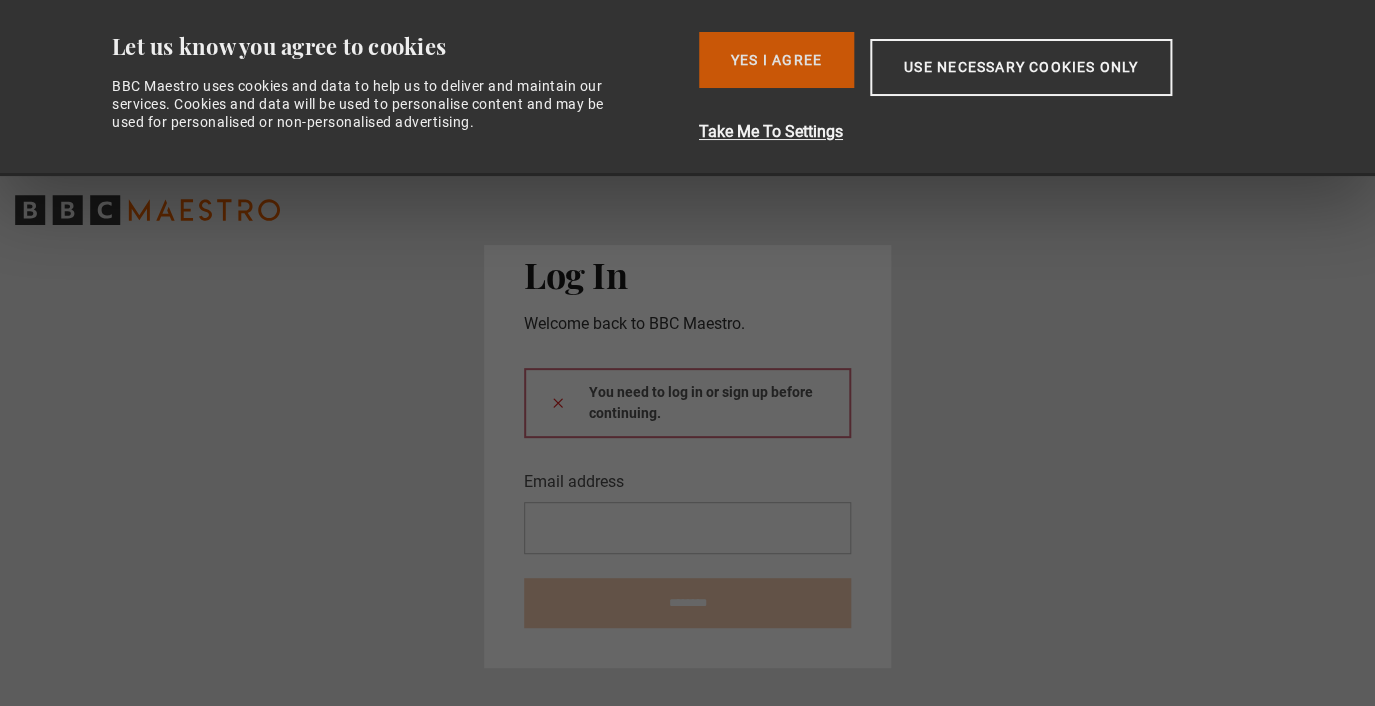 click on "Yes I Agree" at bounding box center (776, 60) 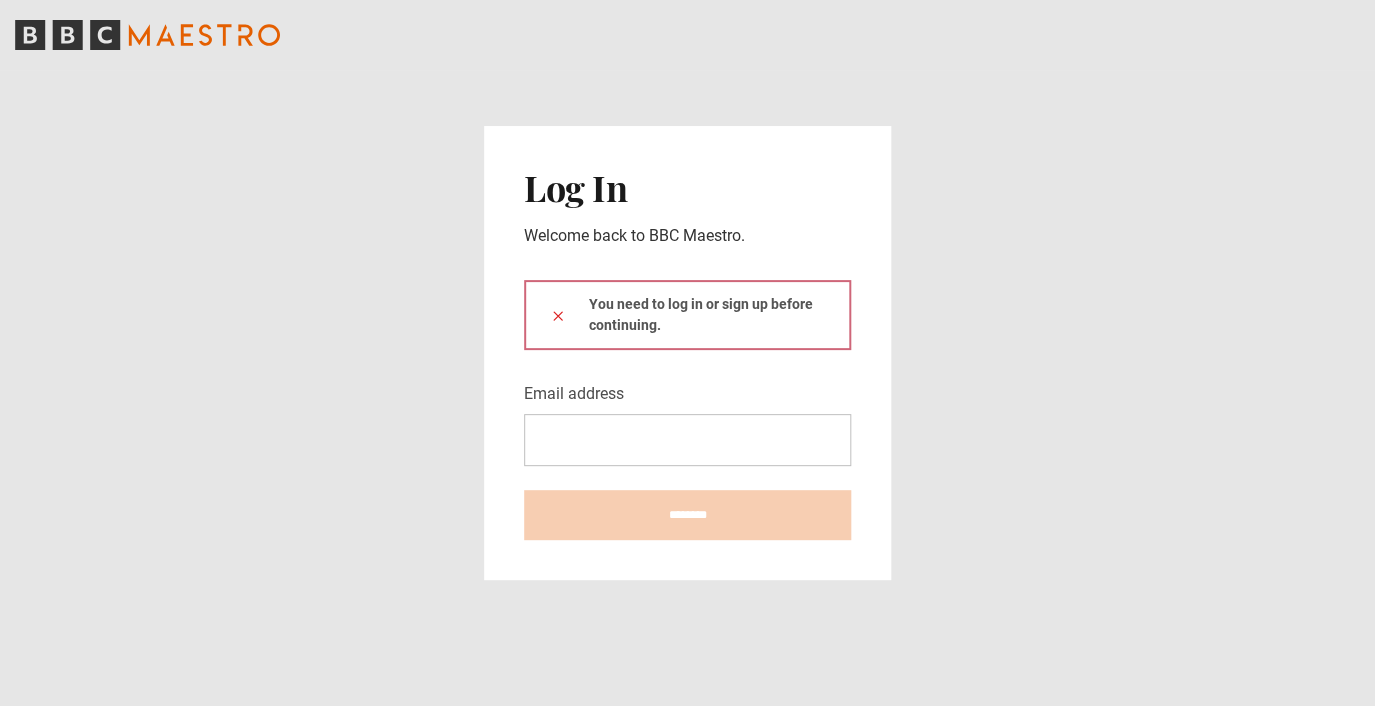 click on "You need to log in or sign up before continuing." at bounding box center (687, 315) 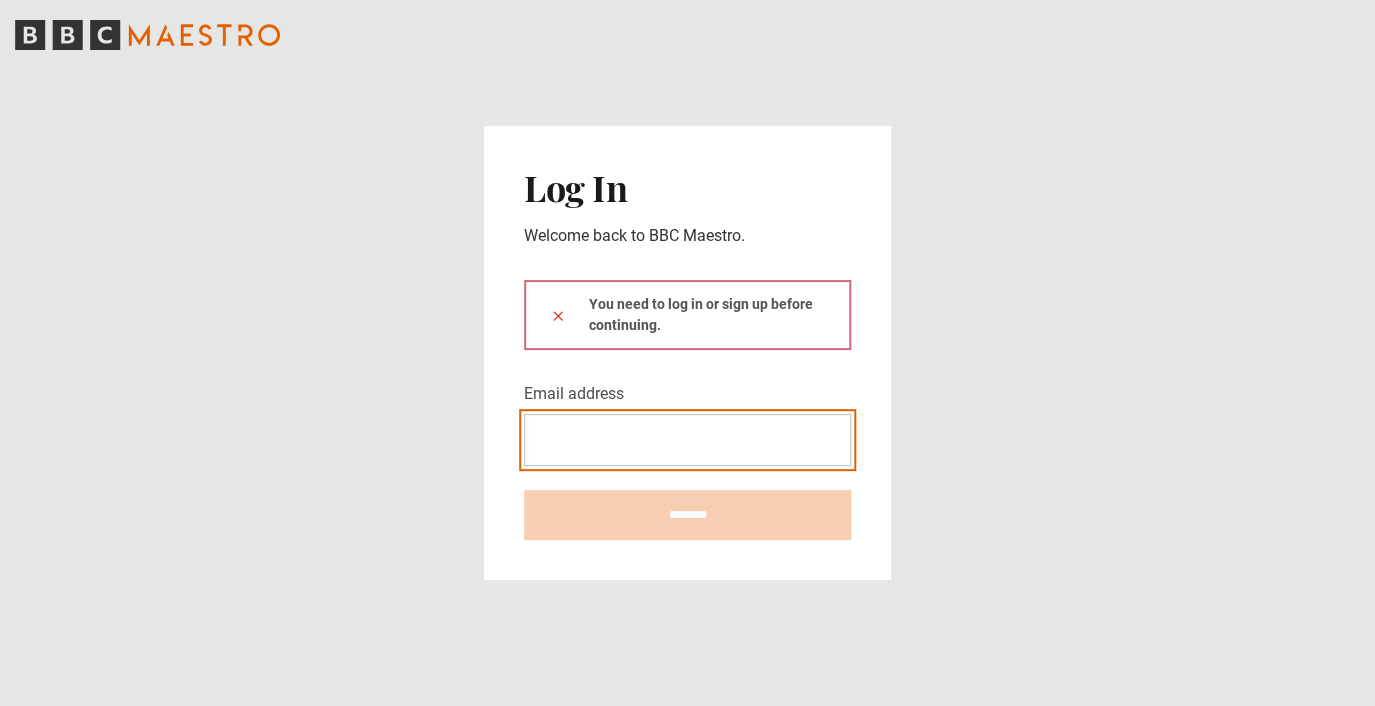 click on "Email address" at bounding box center [687, 440] 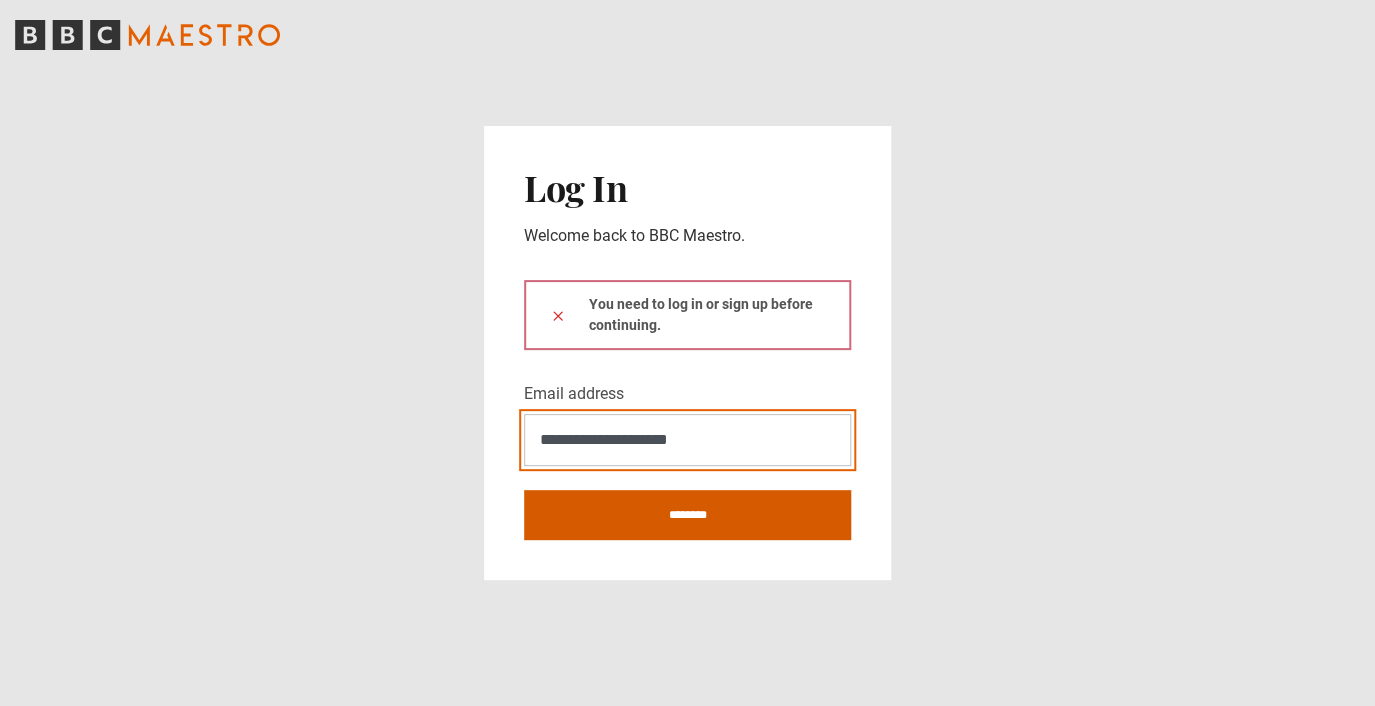 type on "**********" 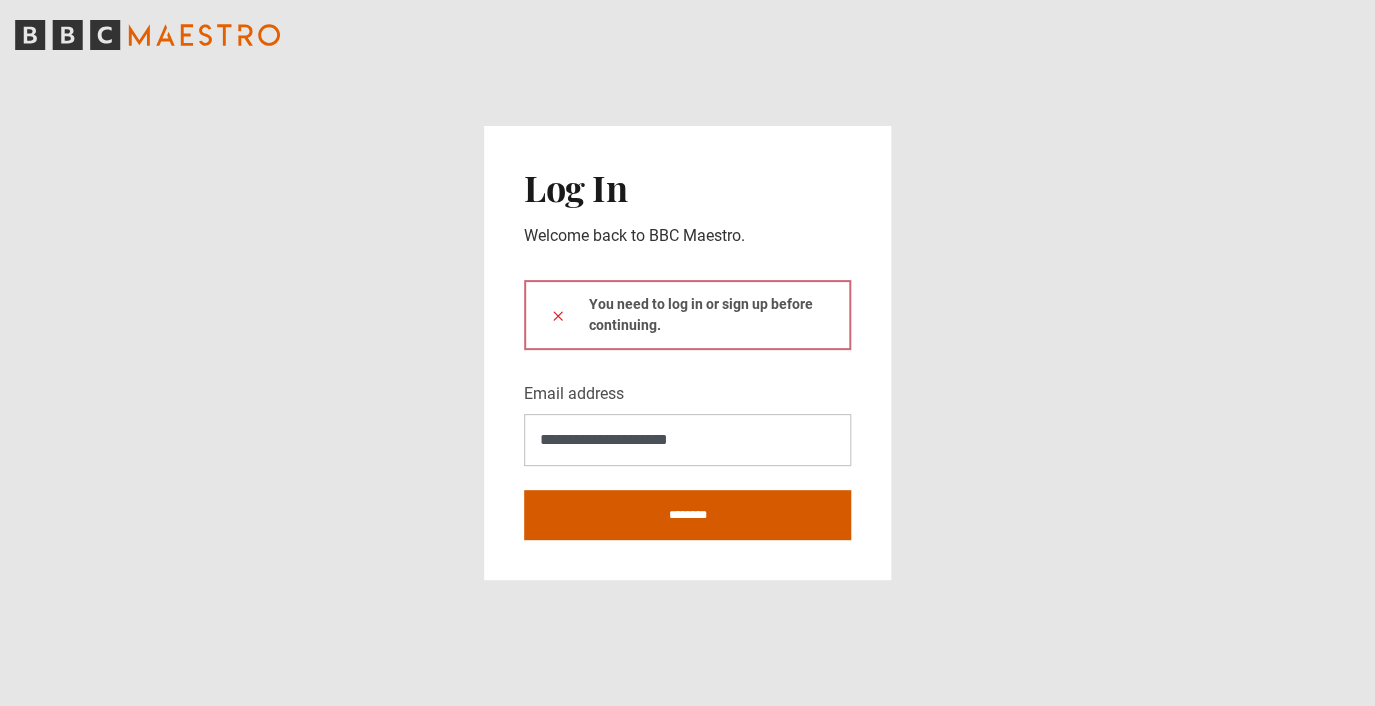click on "********" at bounding box center (687, 515) 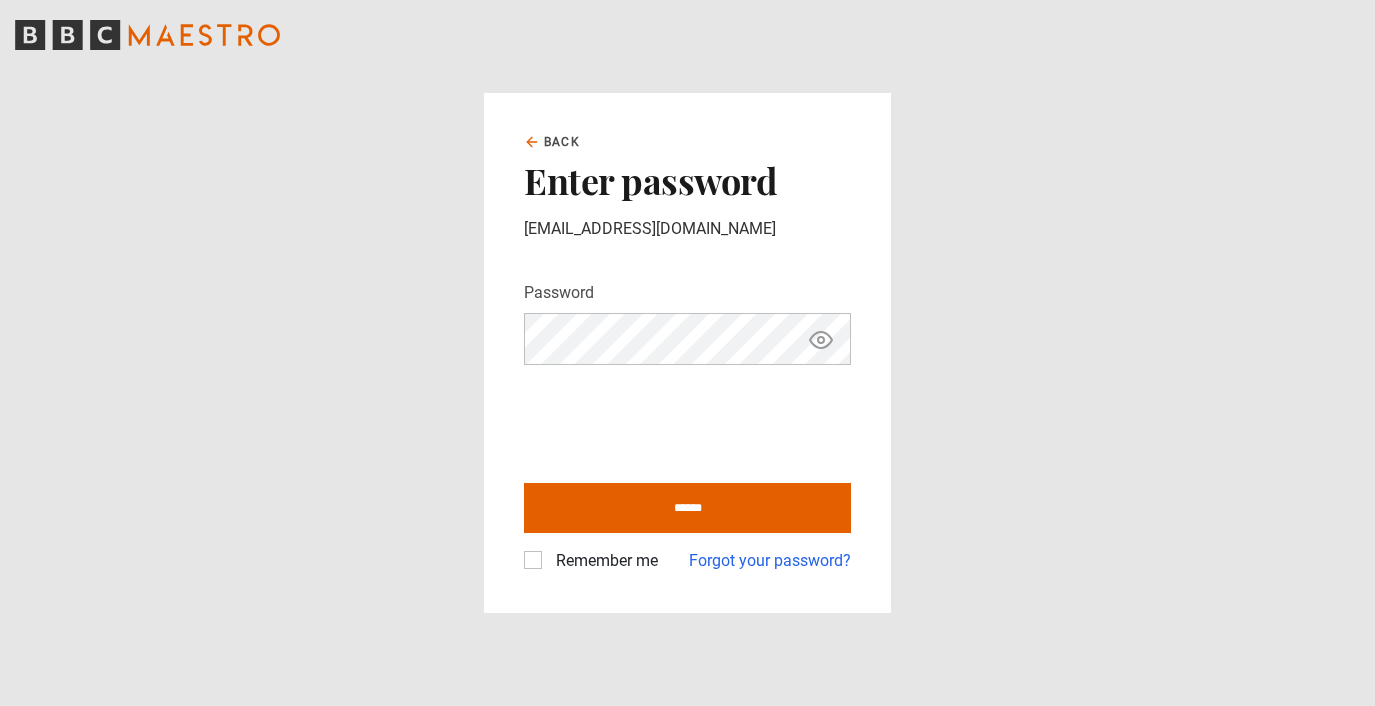 scroll, scrollTop: 0, scrollLeft: 0, axis: both 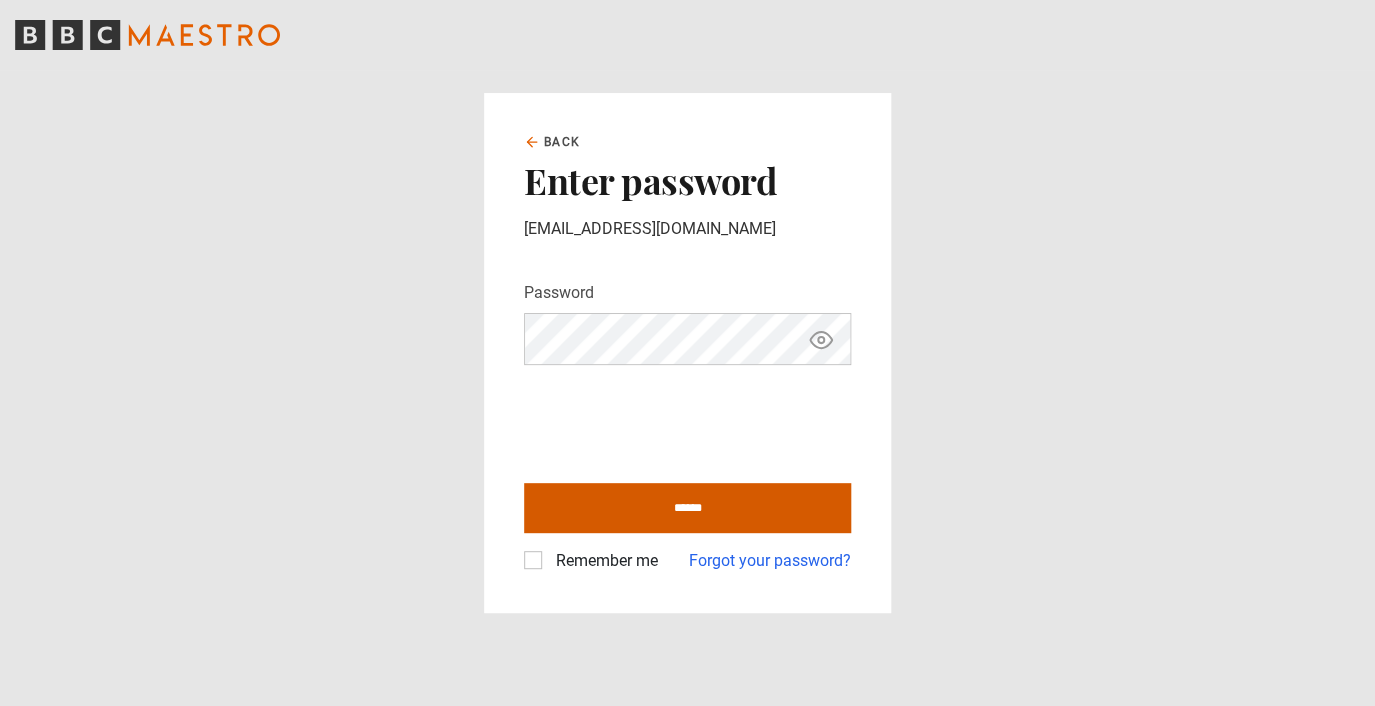 click on "******" at bounding box center (687, 508) 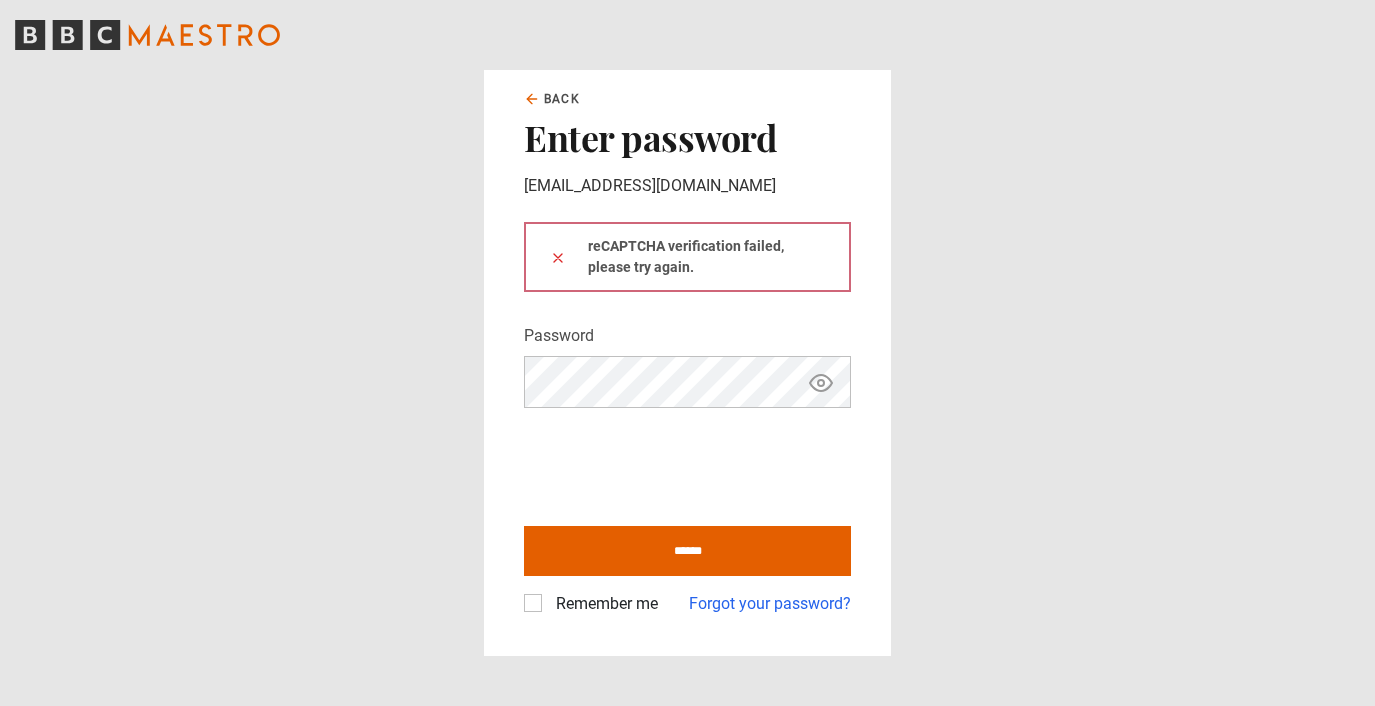 scroll, scrollTop: 0, scrollLeft: 0, axis: both 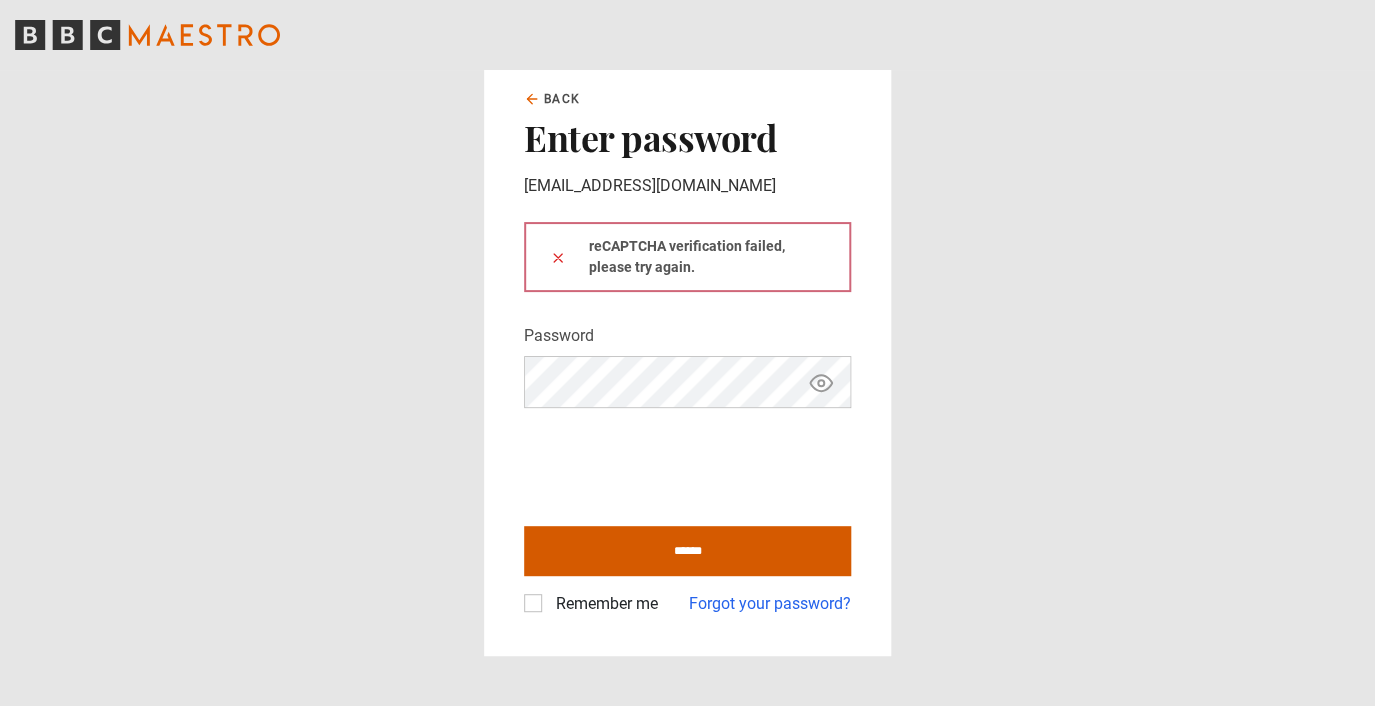 click on "******" at bounding box center (687, 551) 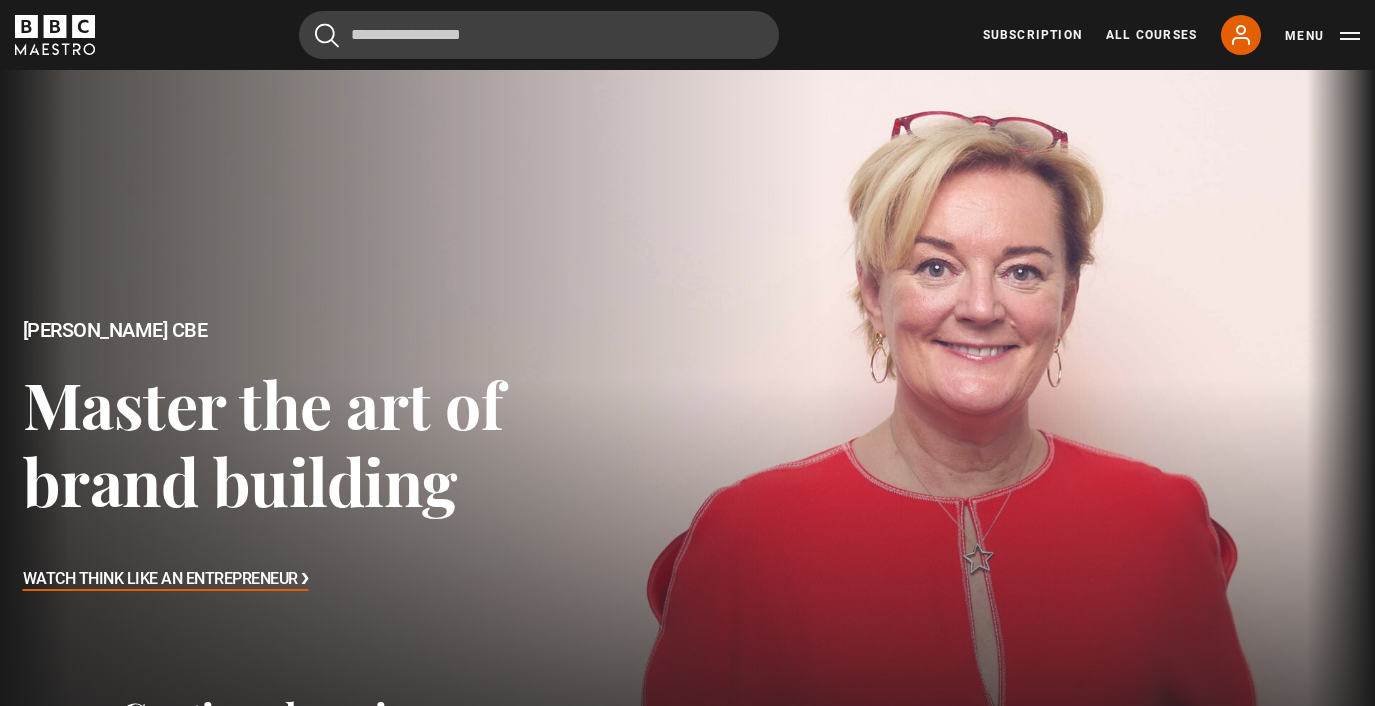 scroll, scrollTop: 0, scrollLeft: 0, axis: both 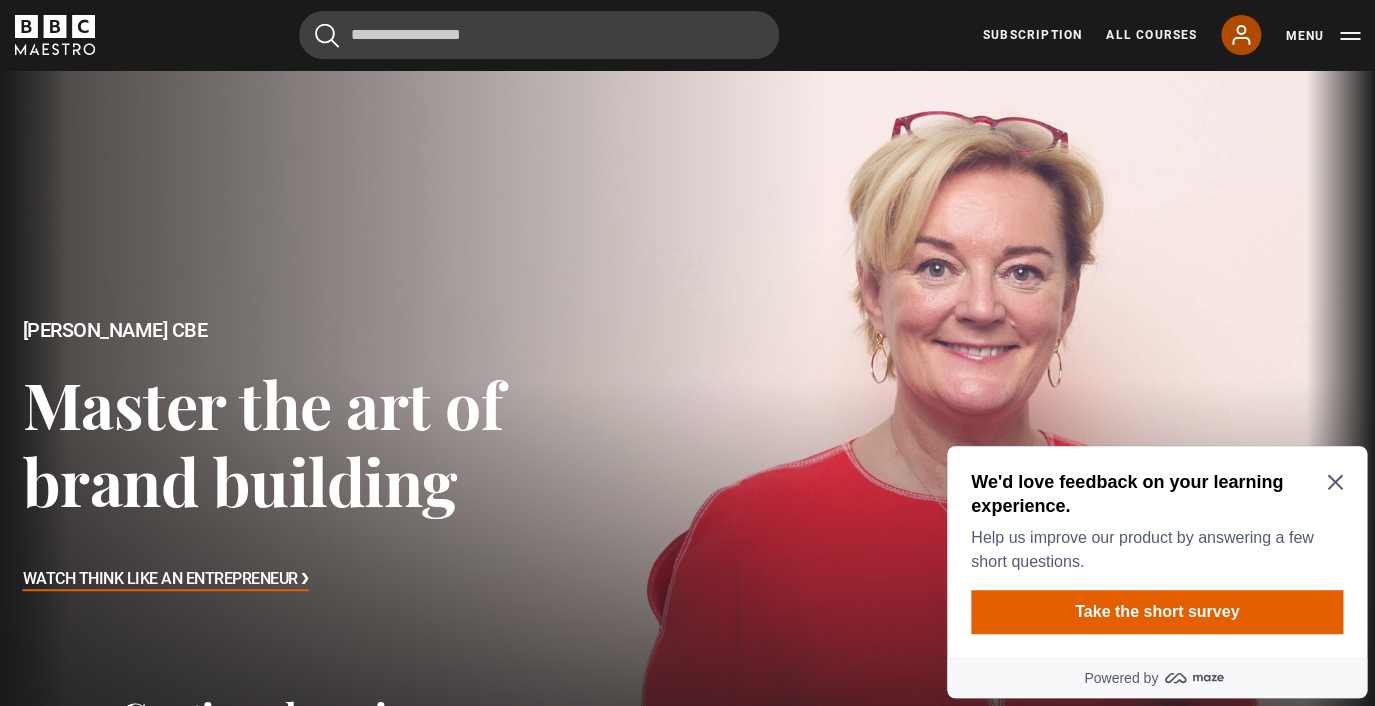 click 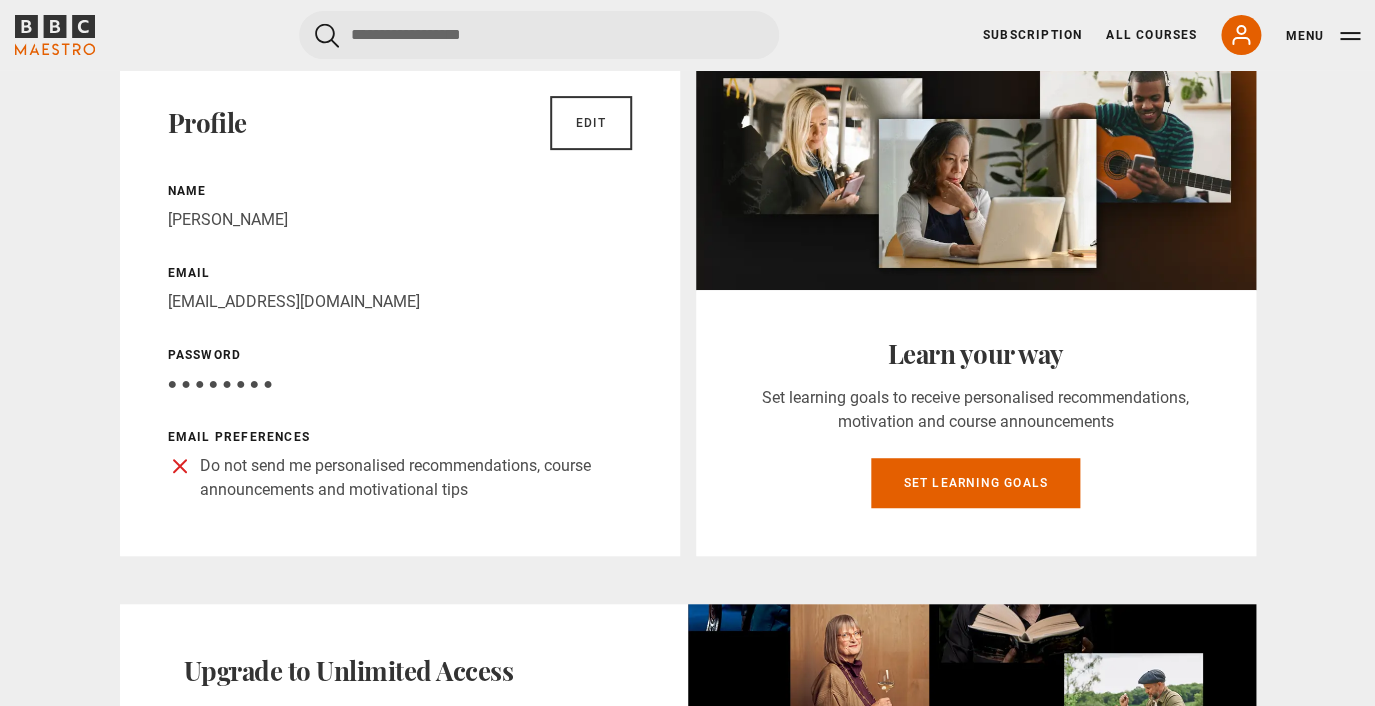 scroll, scrollTop: 0, scrollLeft: 0, axis: both 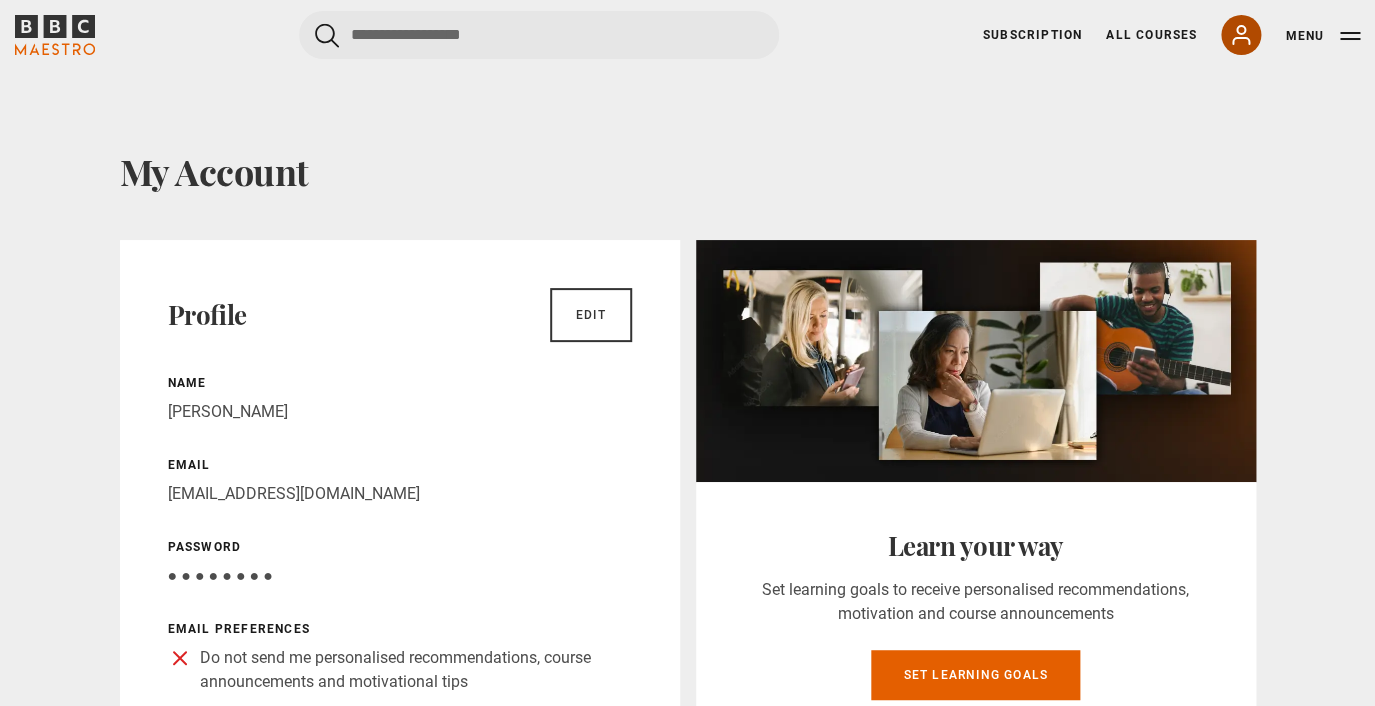 click 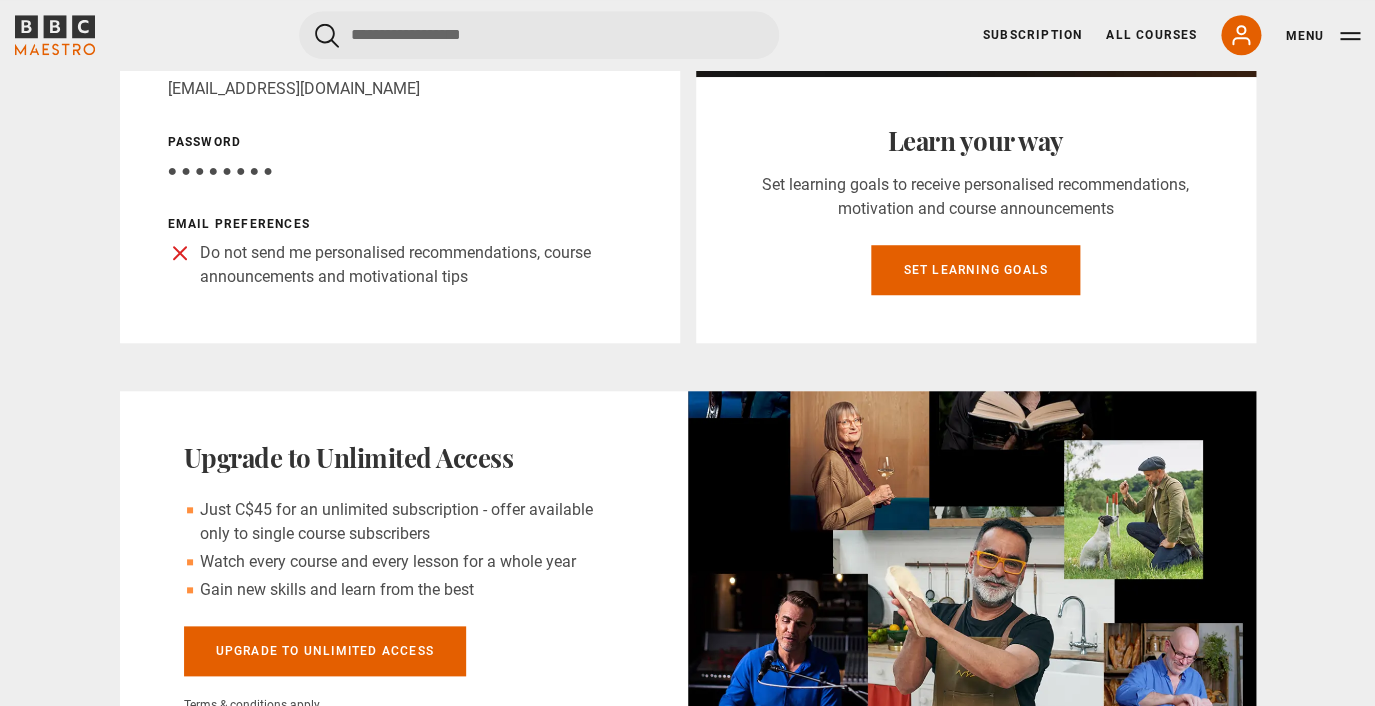 scroll, scrollTop: 0, scrollLeft: 0, axis: both 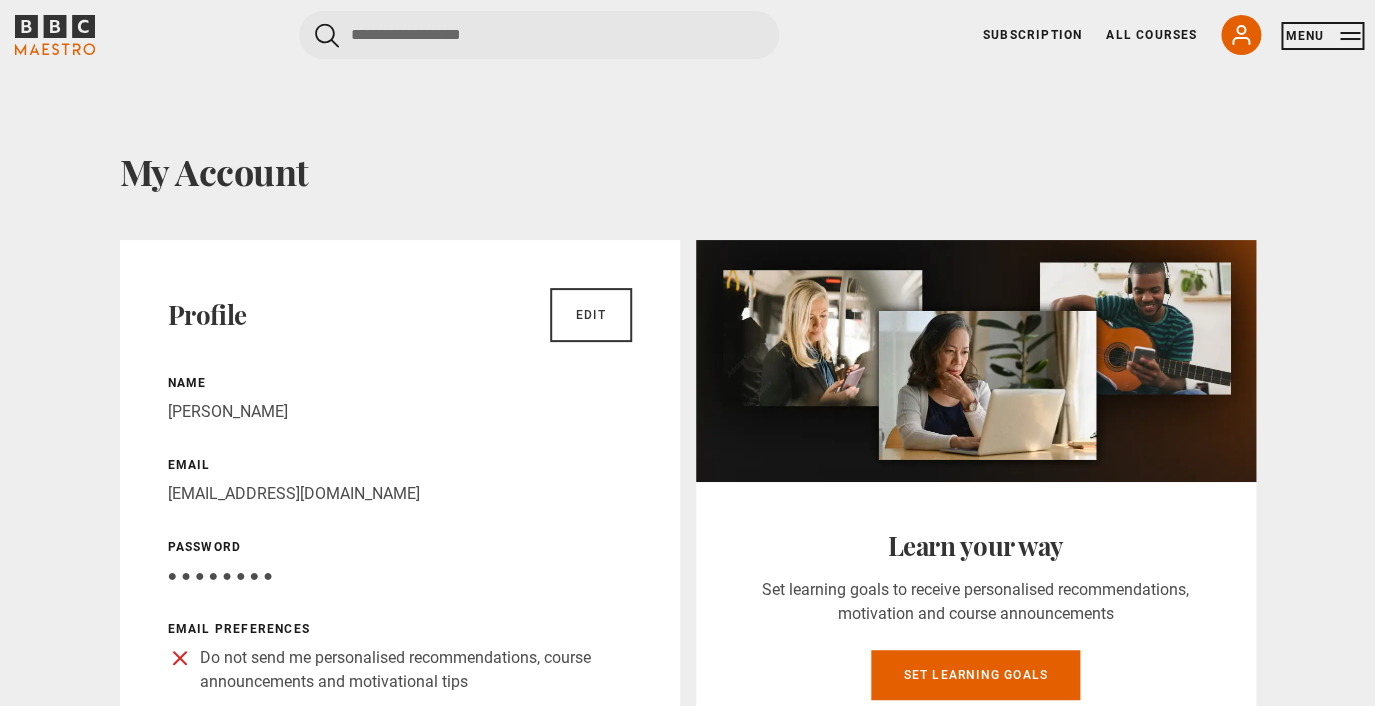 click on "Menu" at bounding box center [1322, 36] 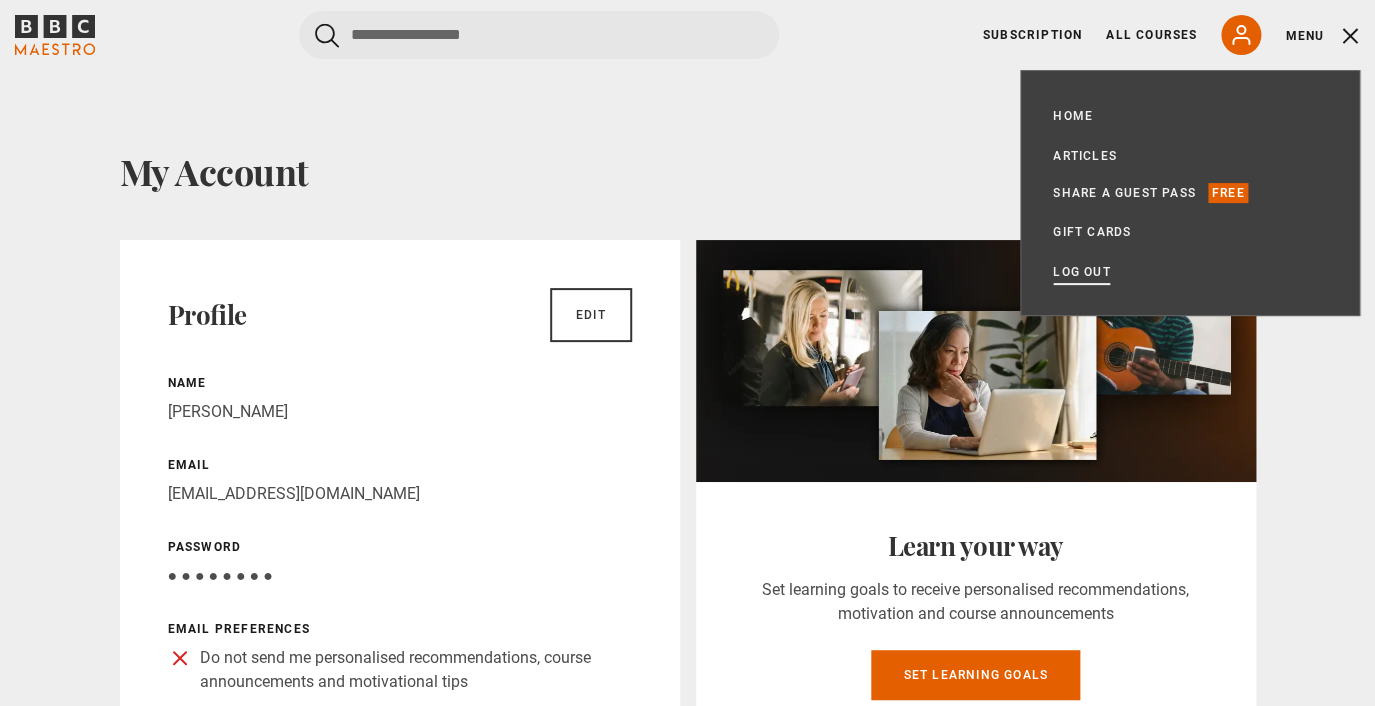 click on "Log out" at bounding box center [1081, 272] 